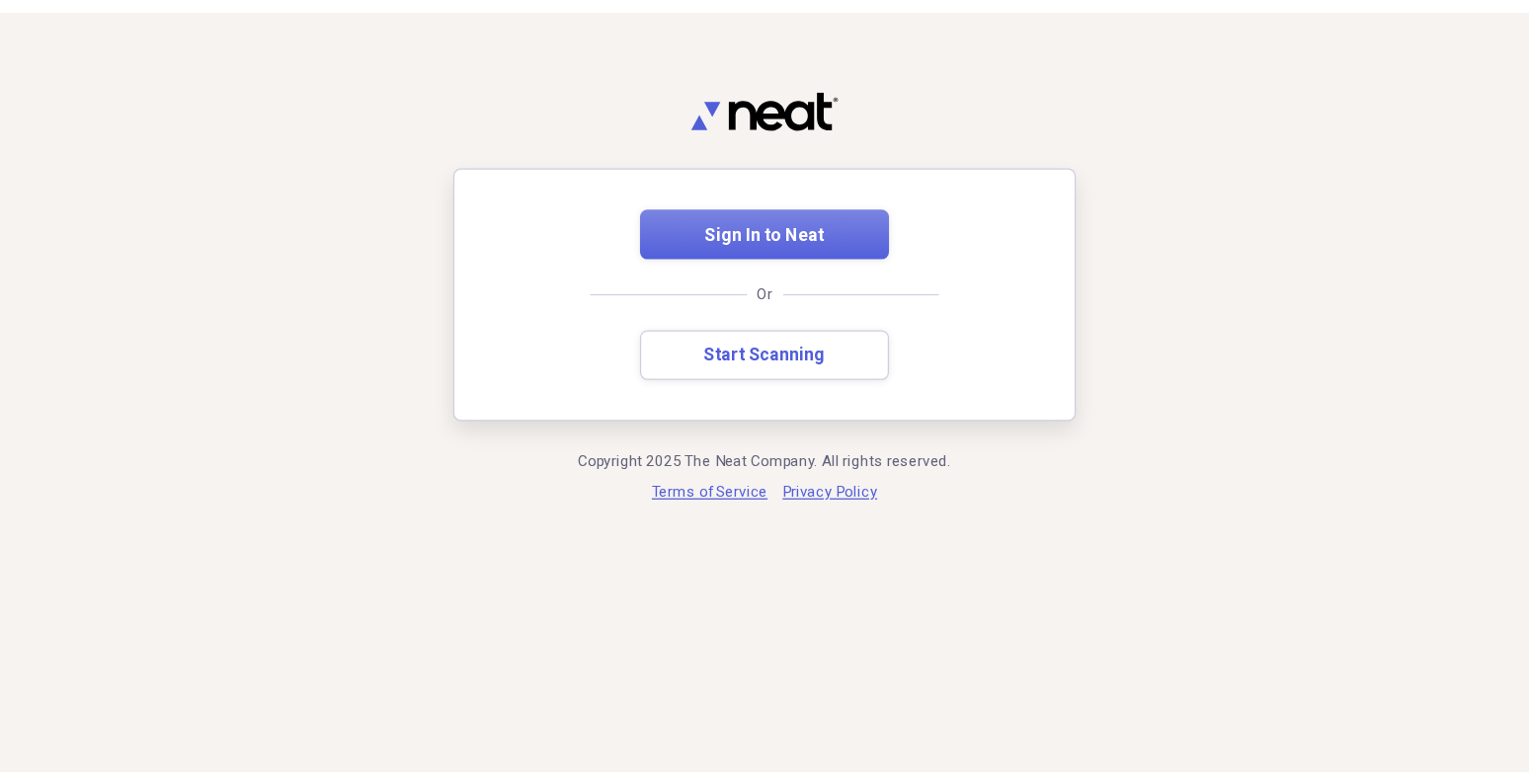 scroll, scrollTop: 0, scrollLeft: 0, axis: both 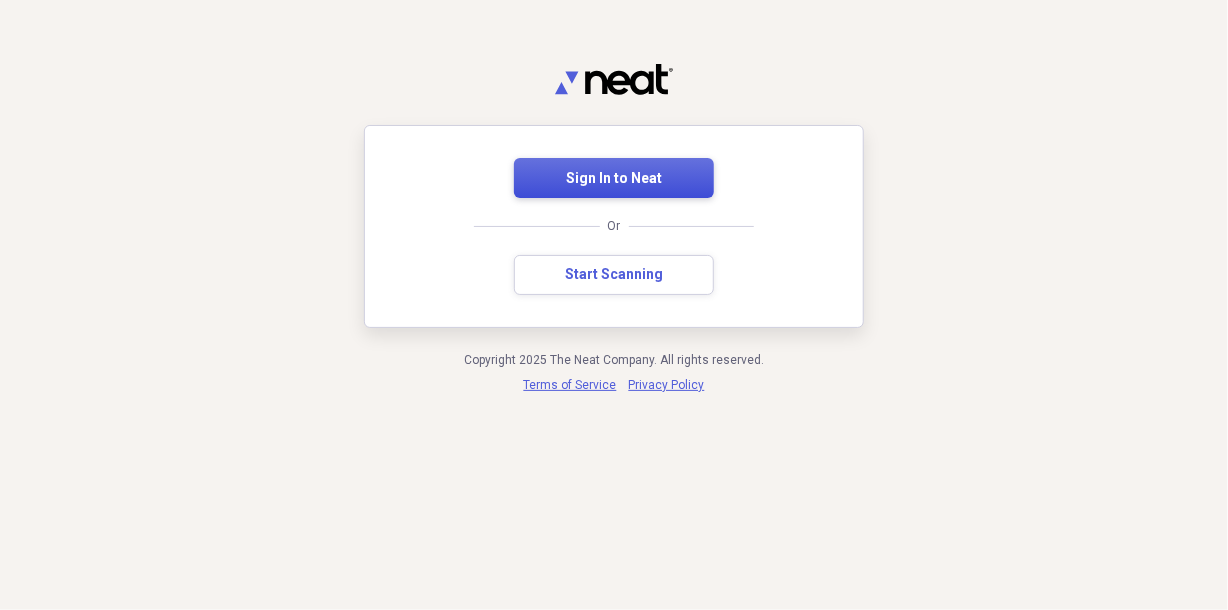 click on "Sign In to Neat" at bounding box center (614, 179) 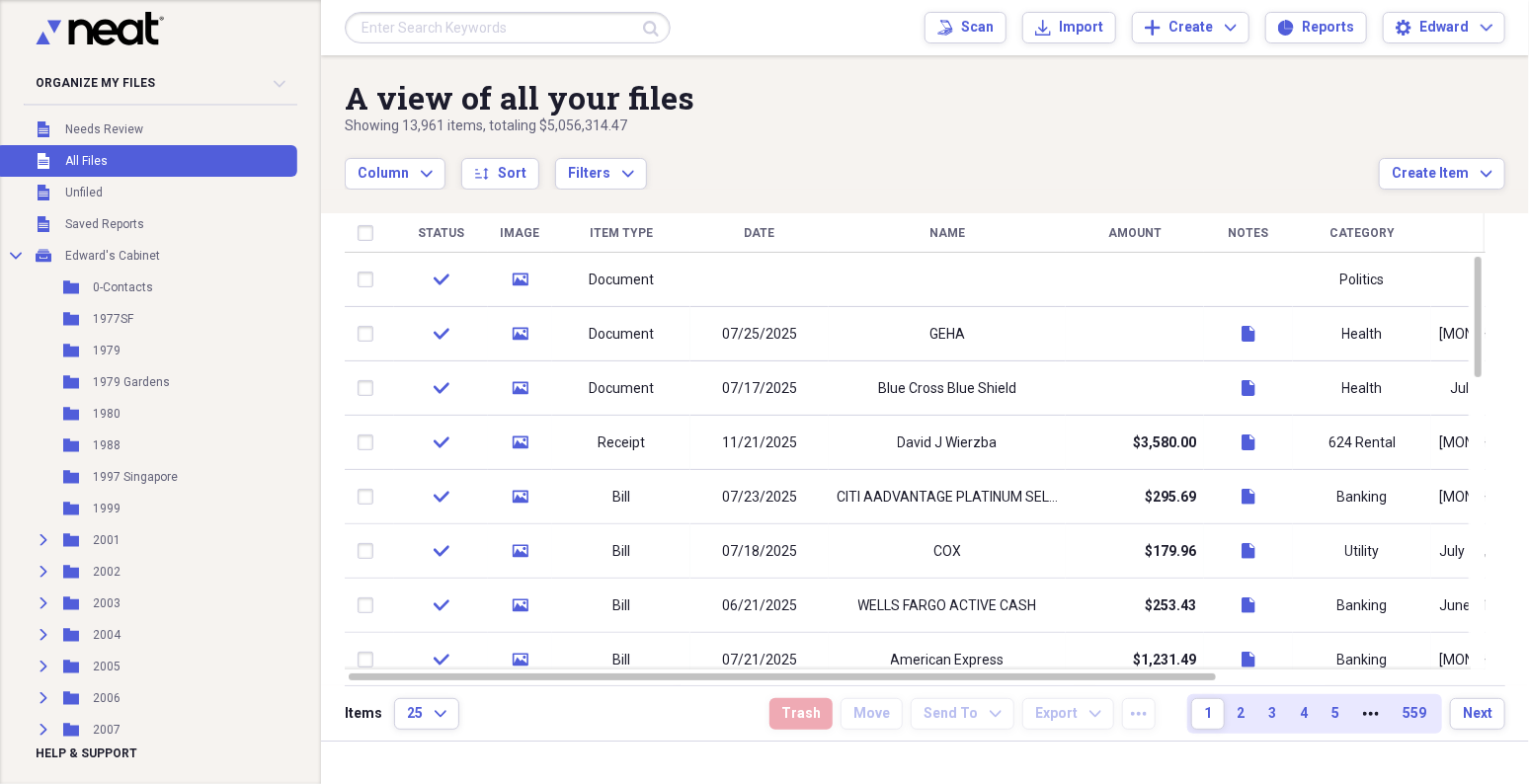click at bounding box center [508, 28] 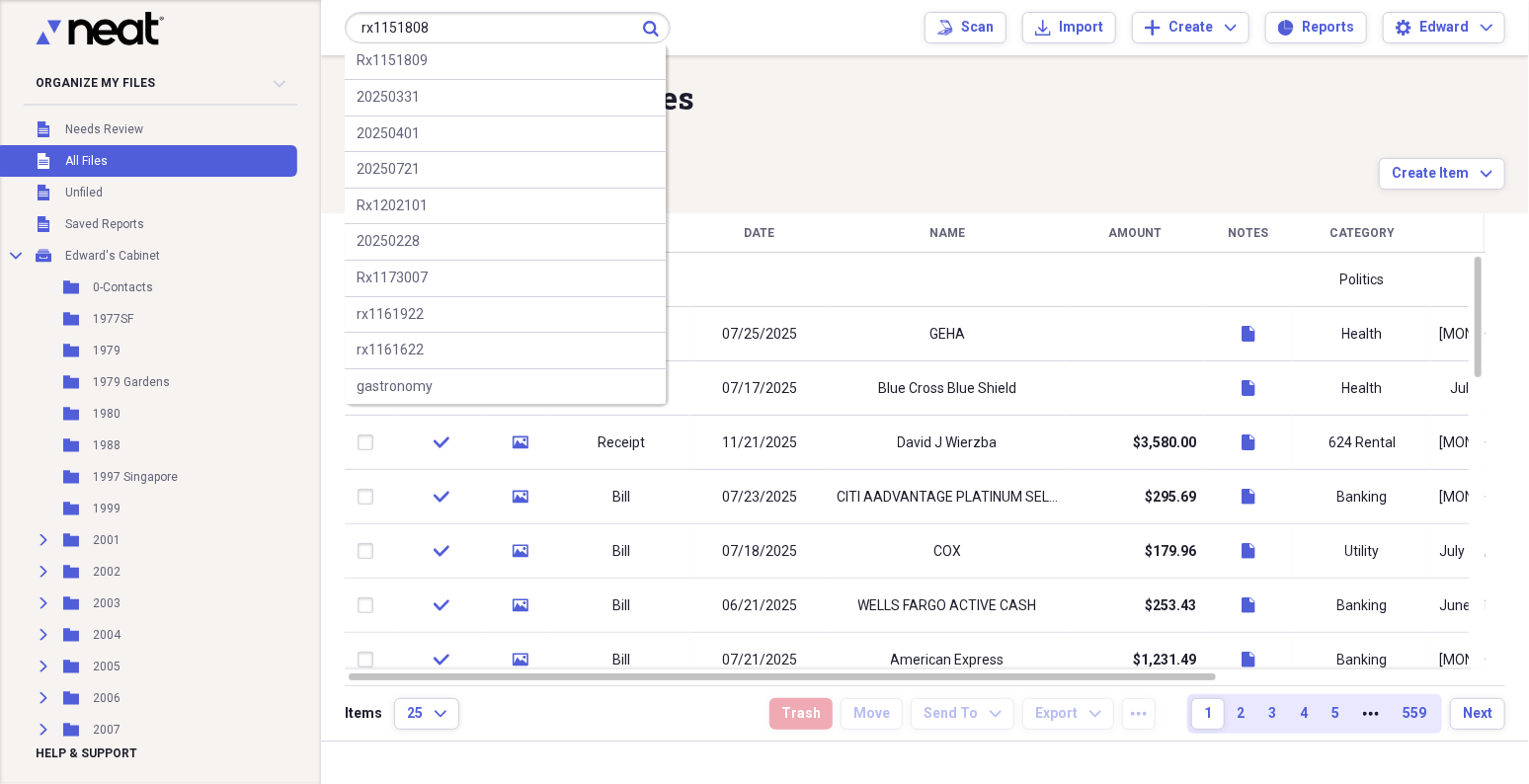 type on "rx1151808" 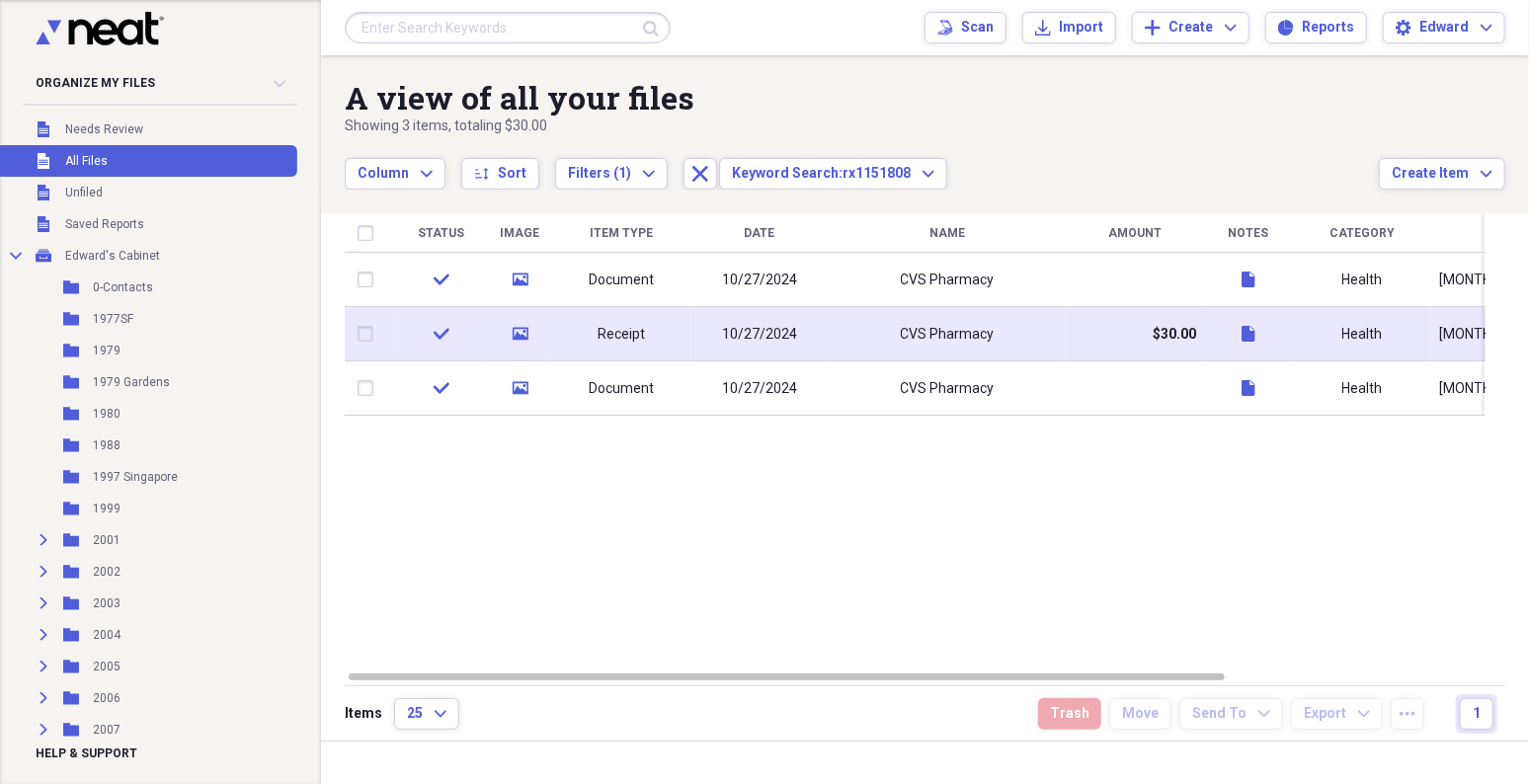 click on "Receipt" at bounding box center [621, 334] 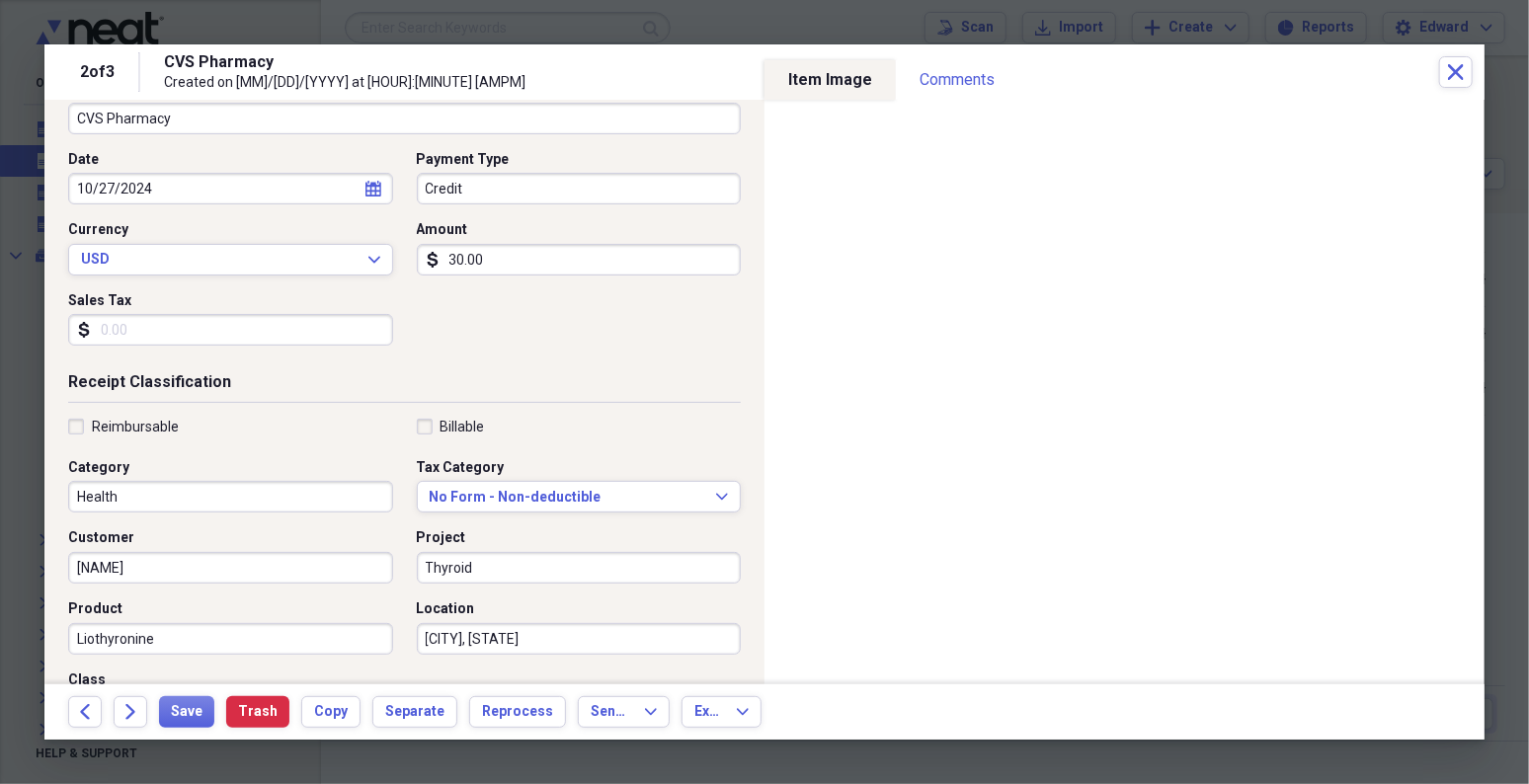 scroll, scrollTop: 329, scrollLeft: 0, axis: vertical 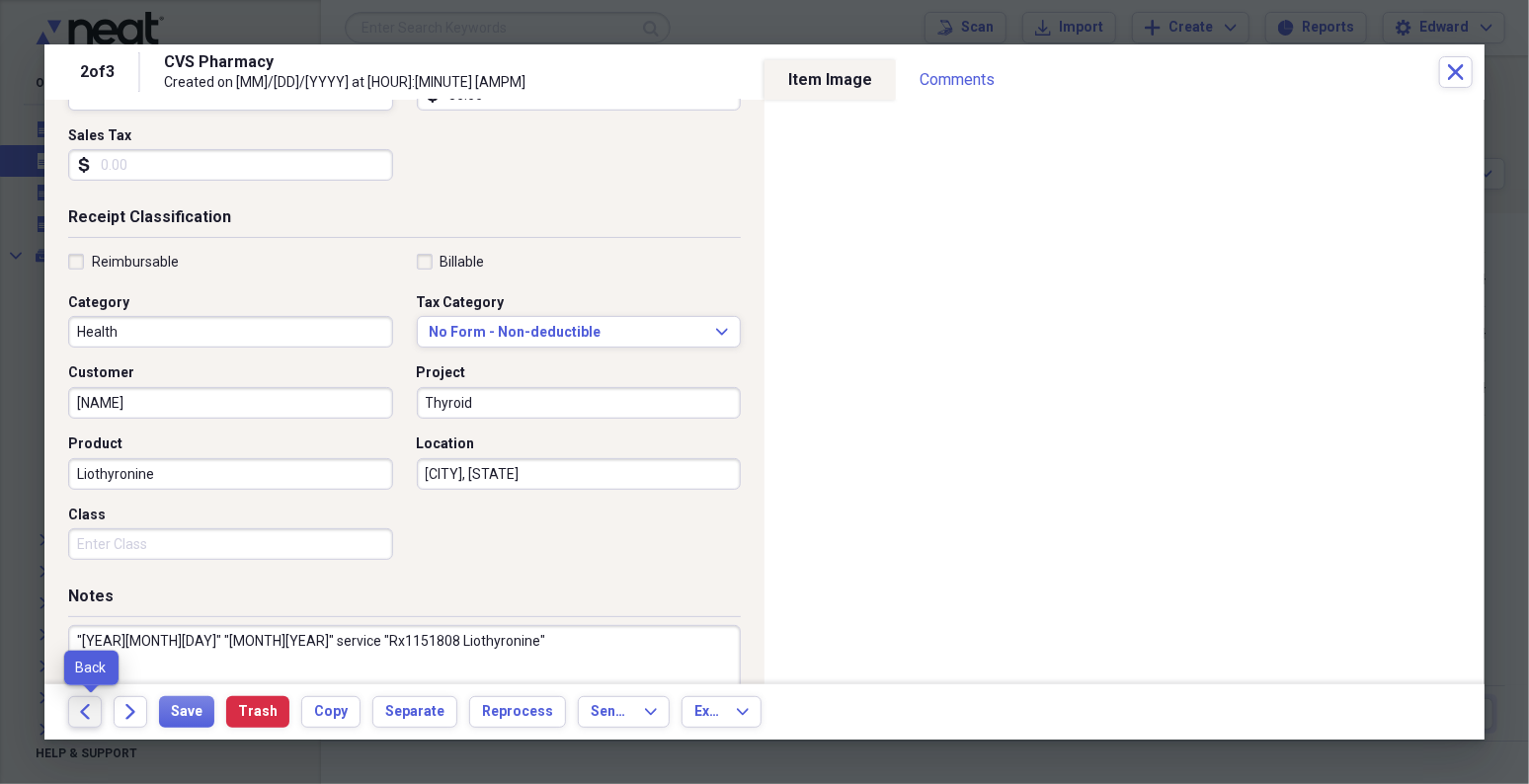 click on "Back" 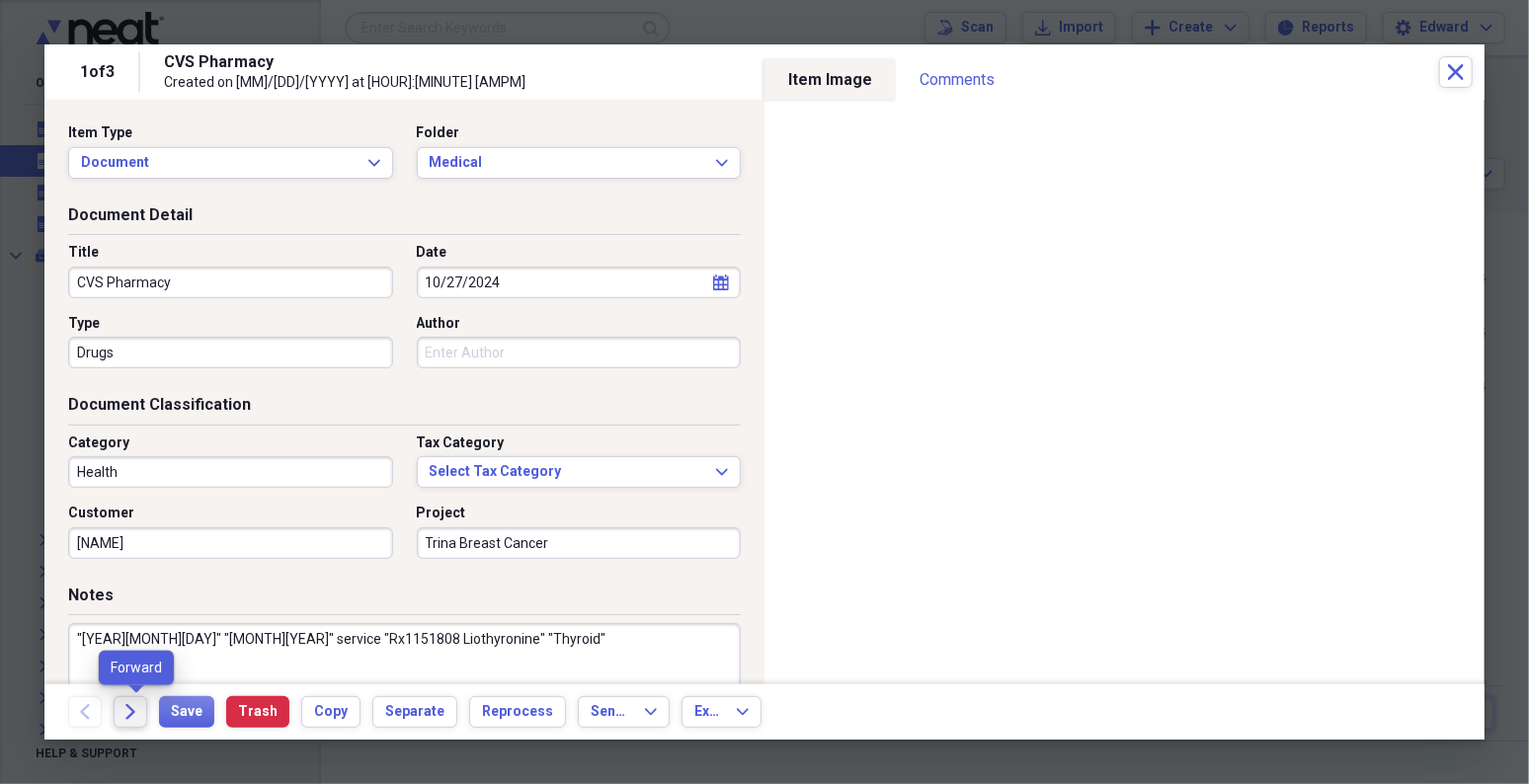 click on "Forward" 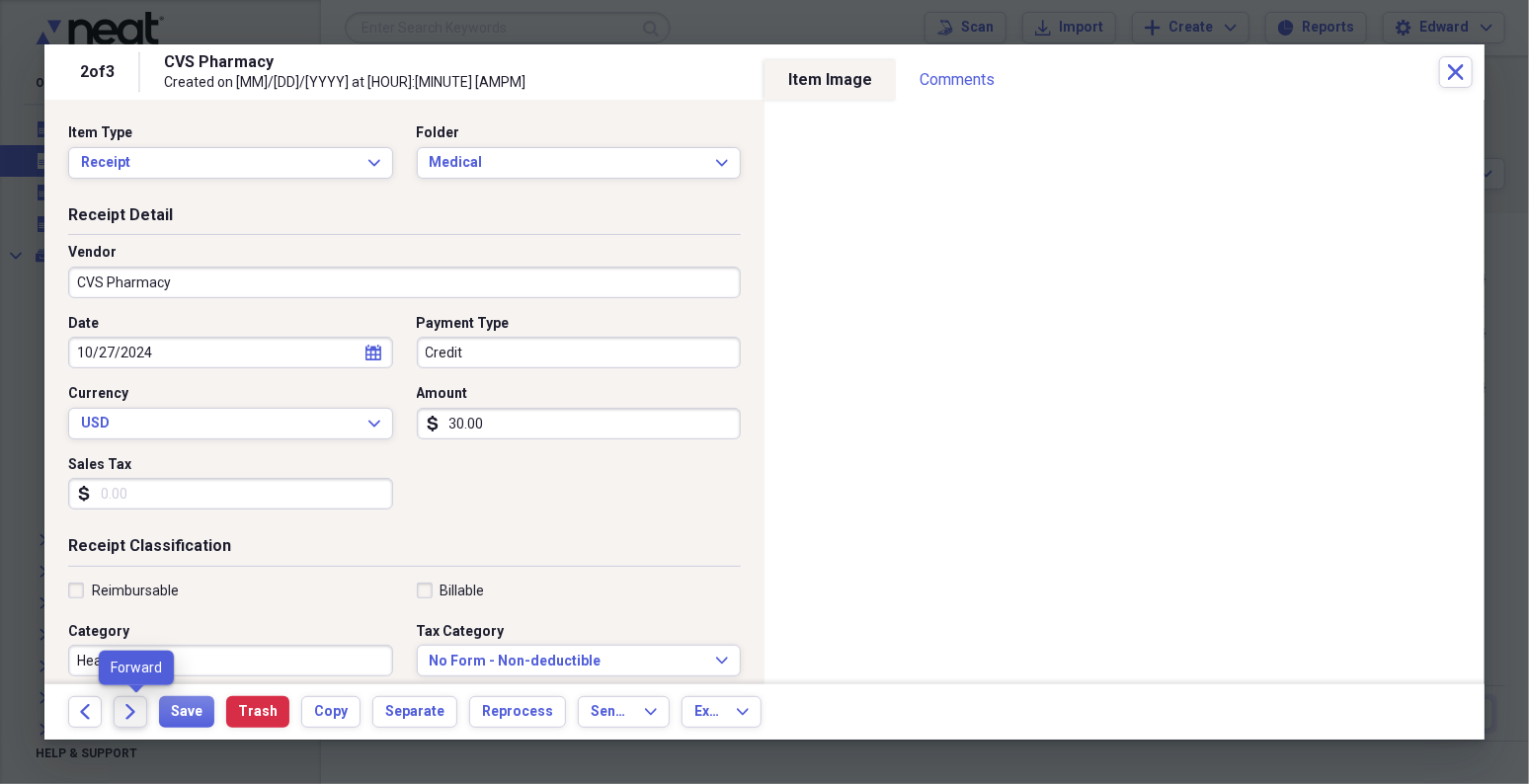 click on "Forward" 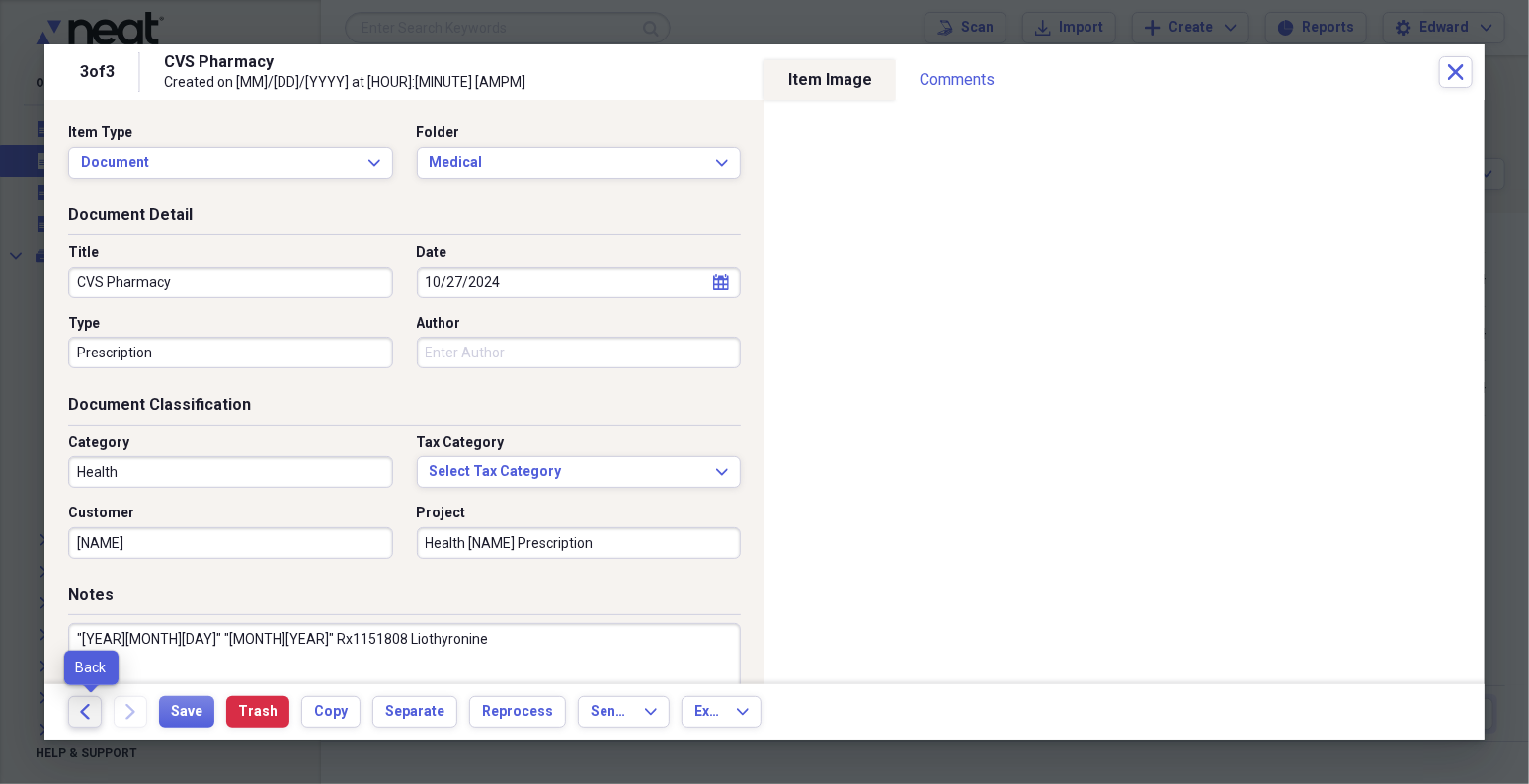 click 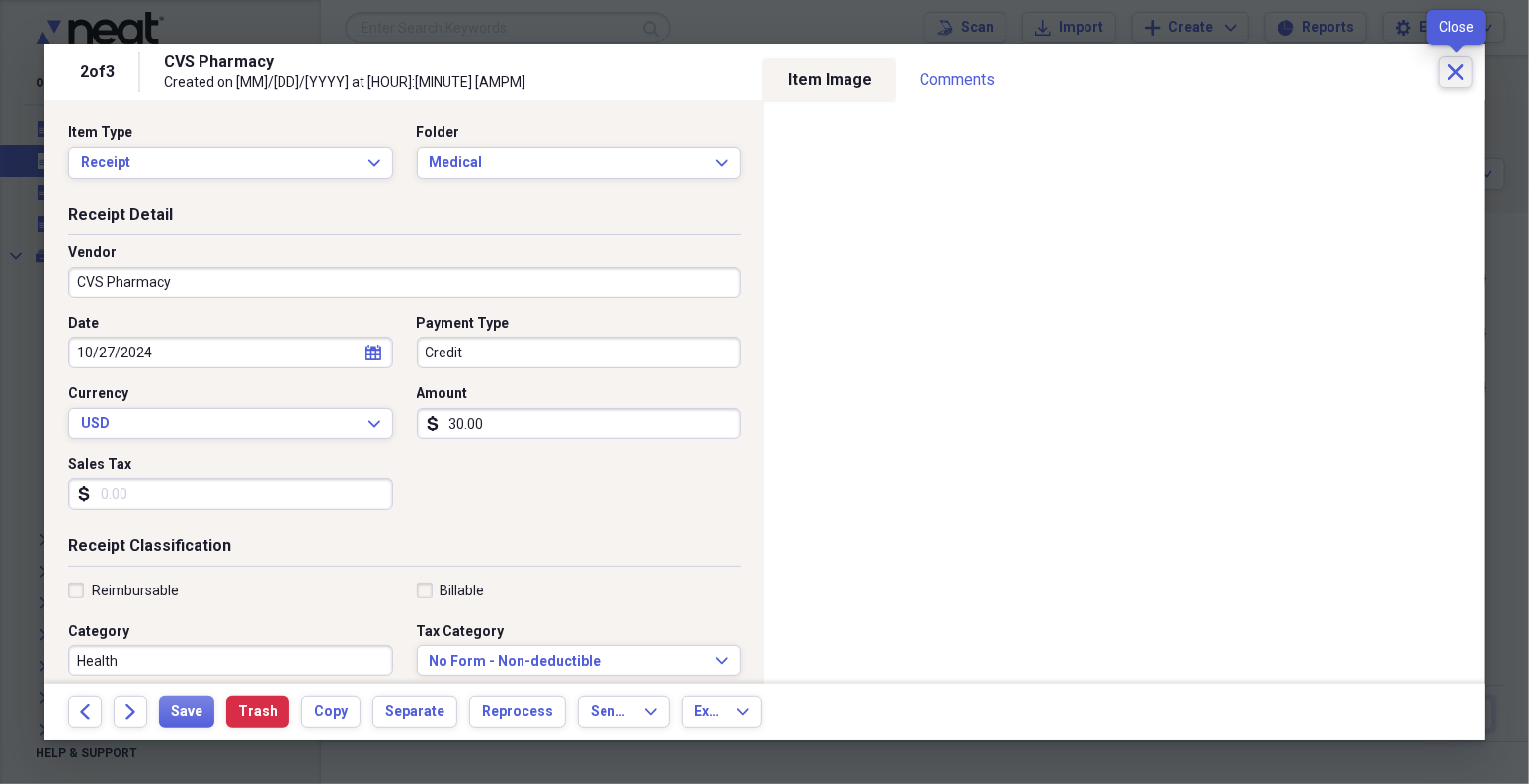 click on "Close" 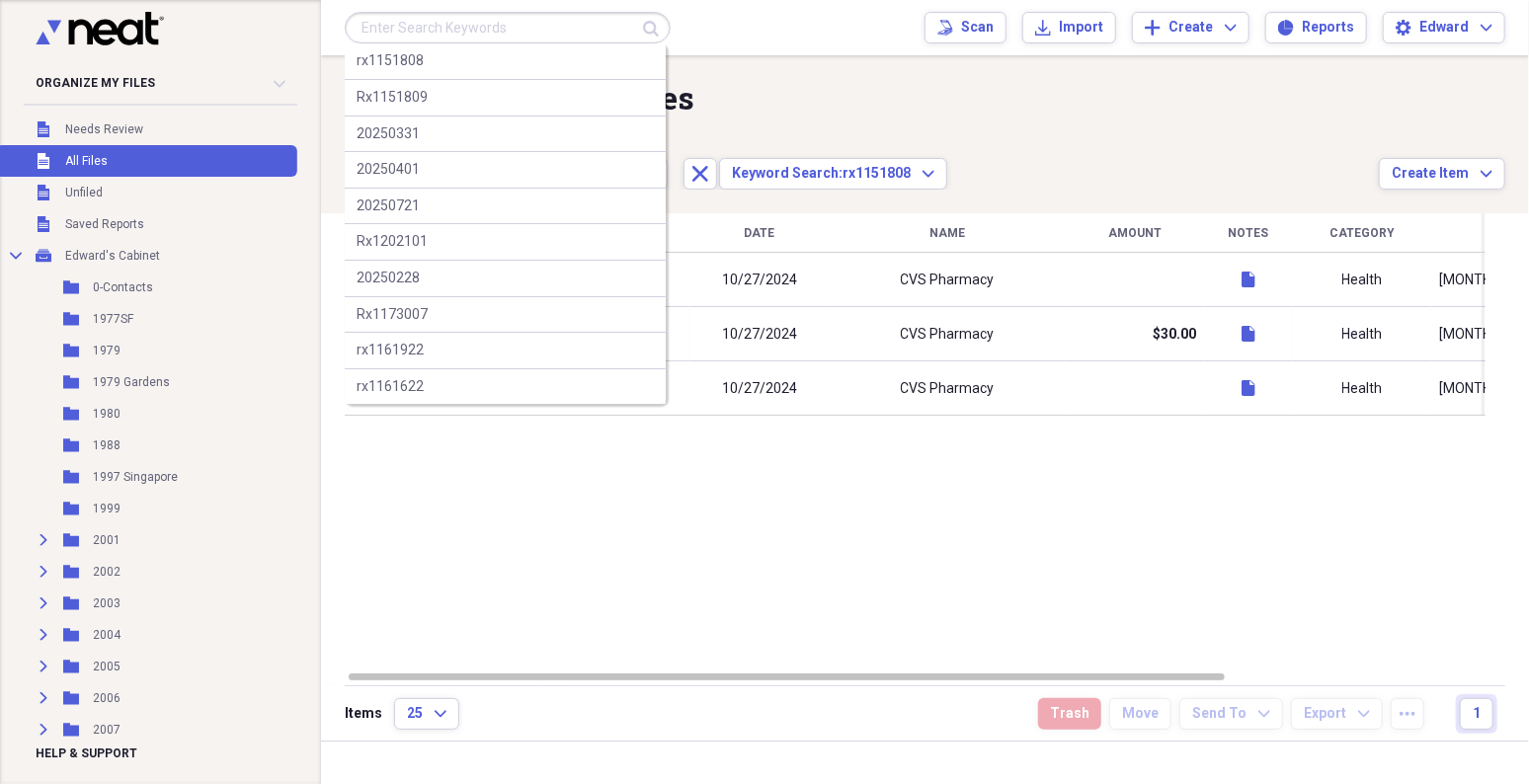 click at bounding box center (508, 28) 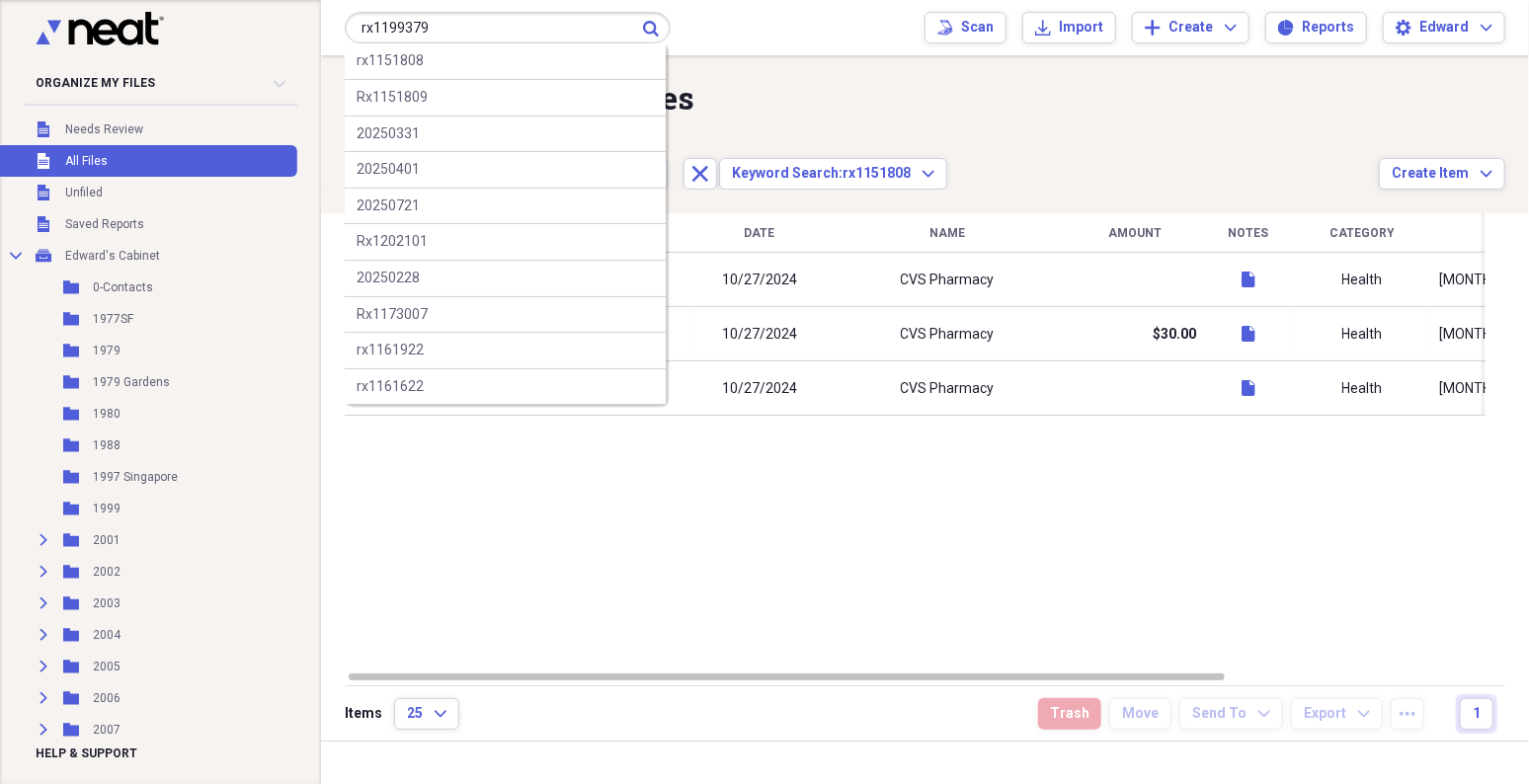 type on "rx1199379" 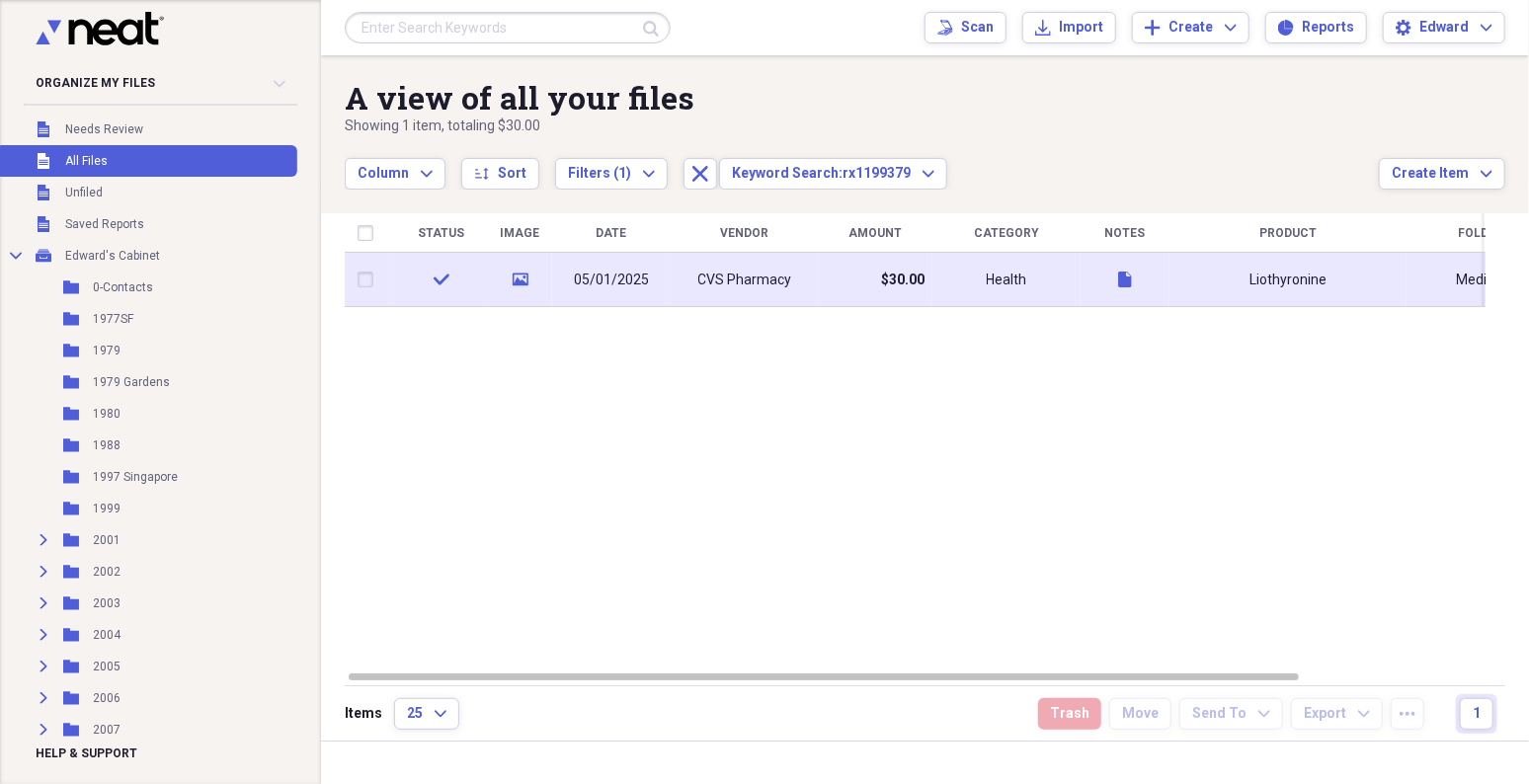 click on "CVS Pharmacy" at bounding box center [745, 280] 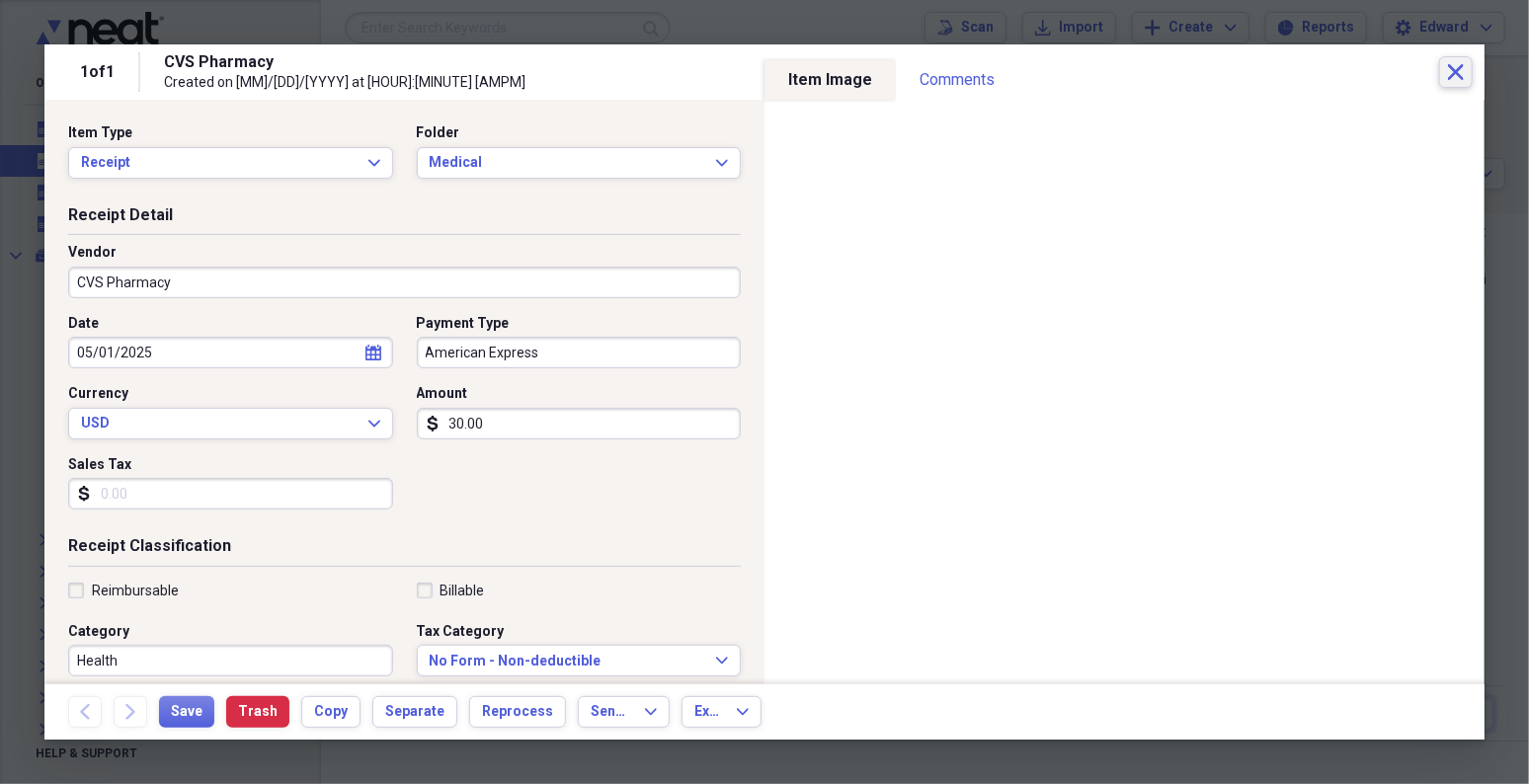 click on "Close" 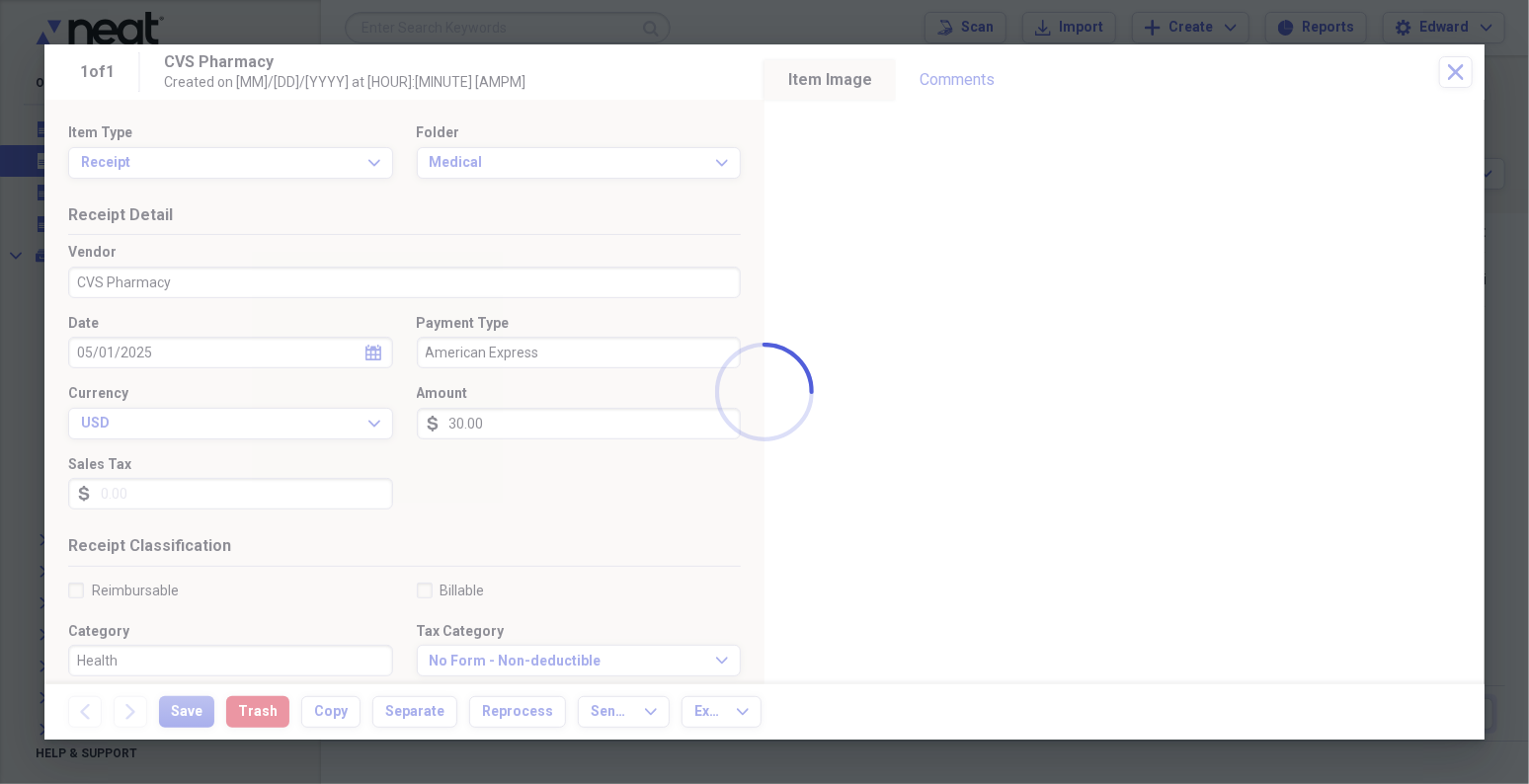 click at bounding box center (764, 392) 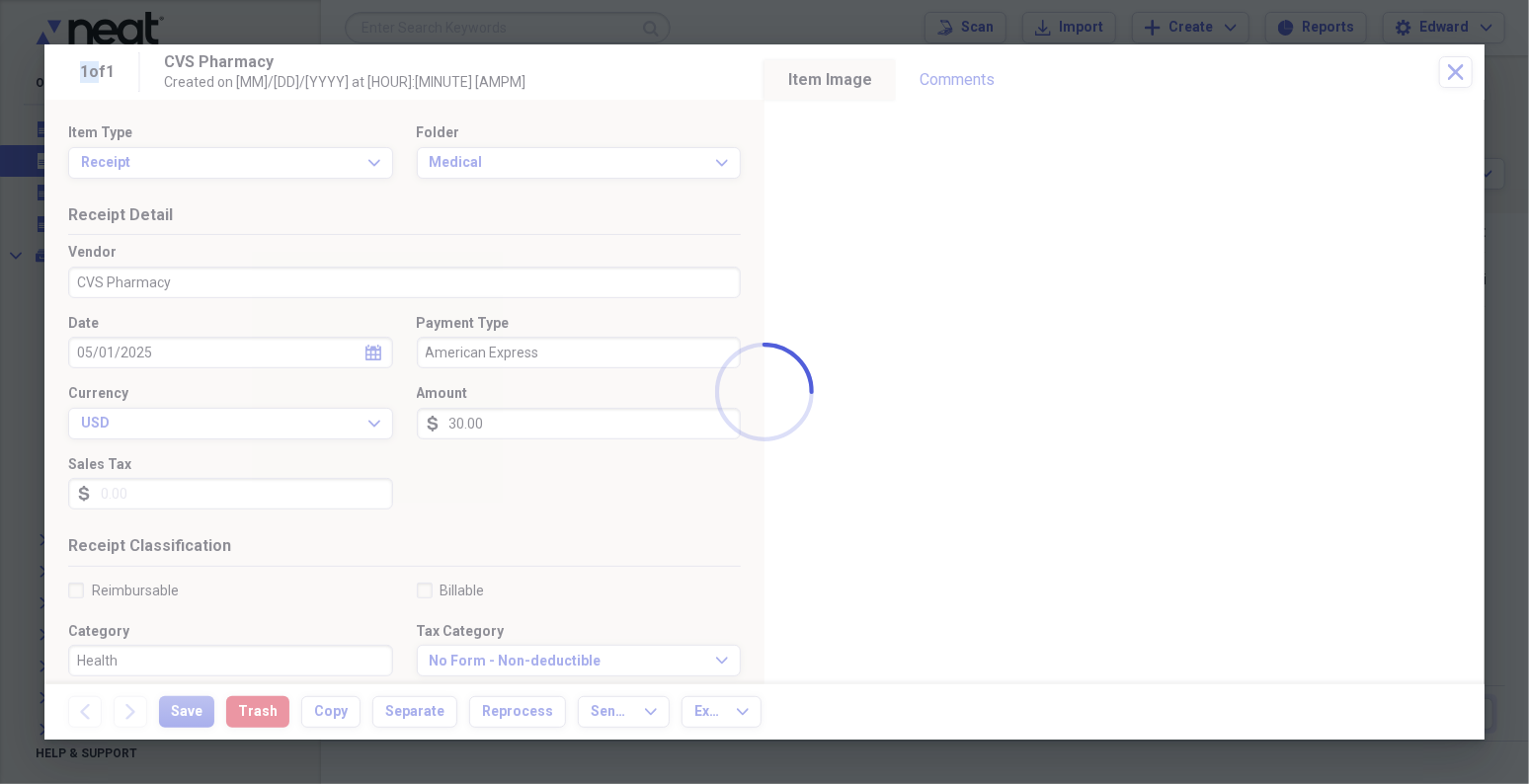 click at bounding box center (764, 392) 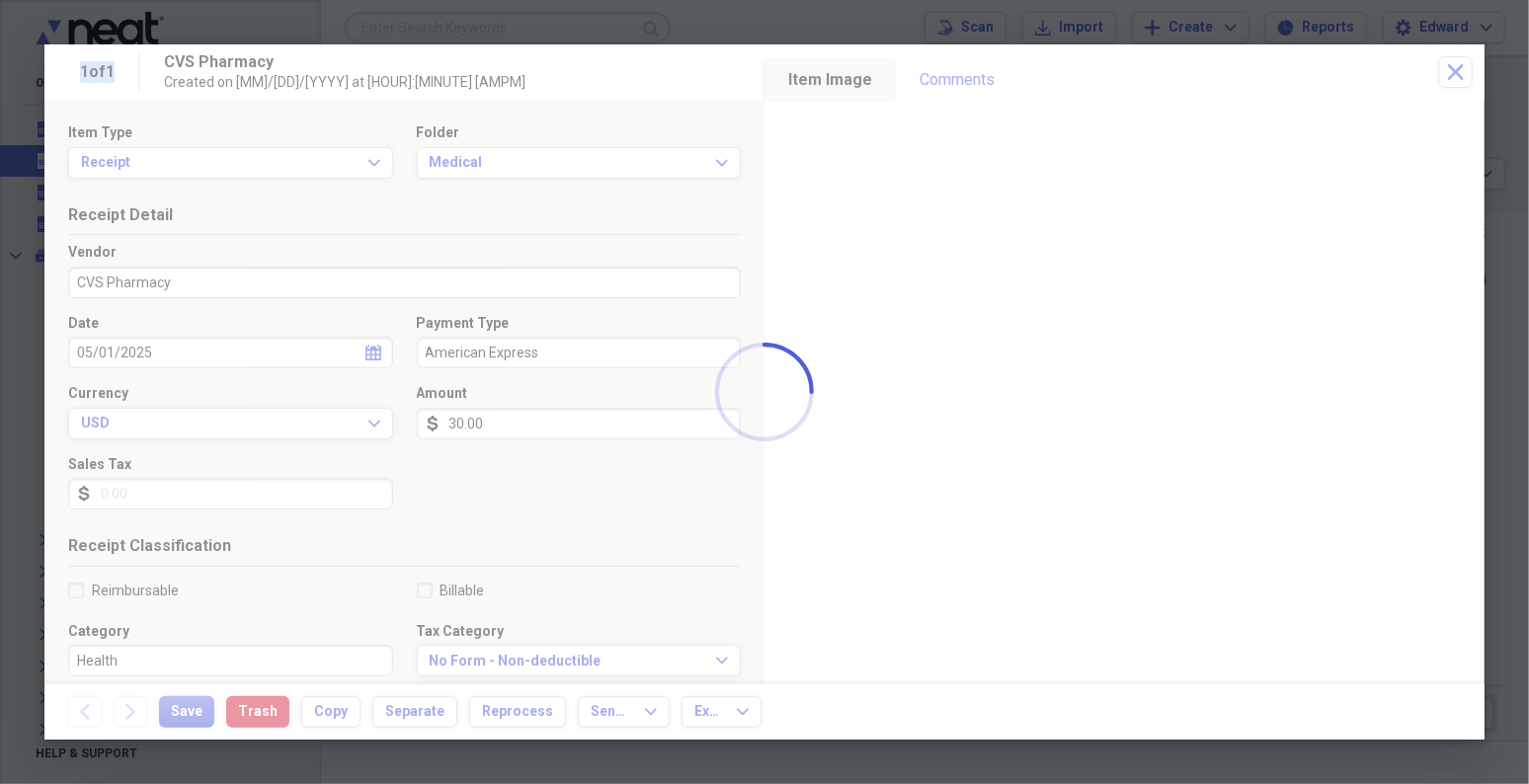 click at bounding box center (764, 392) 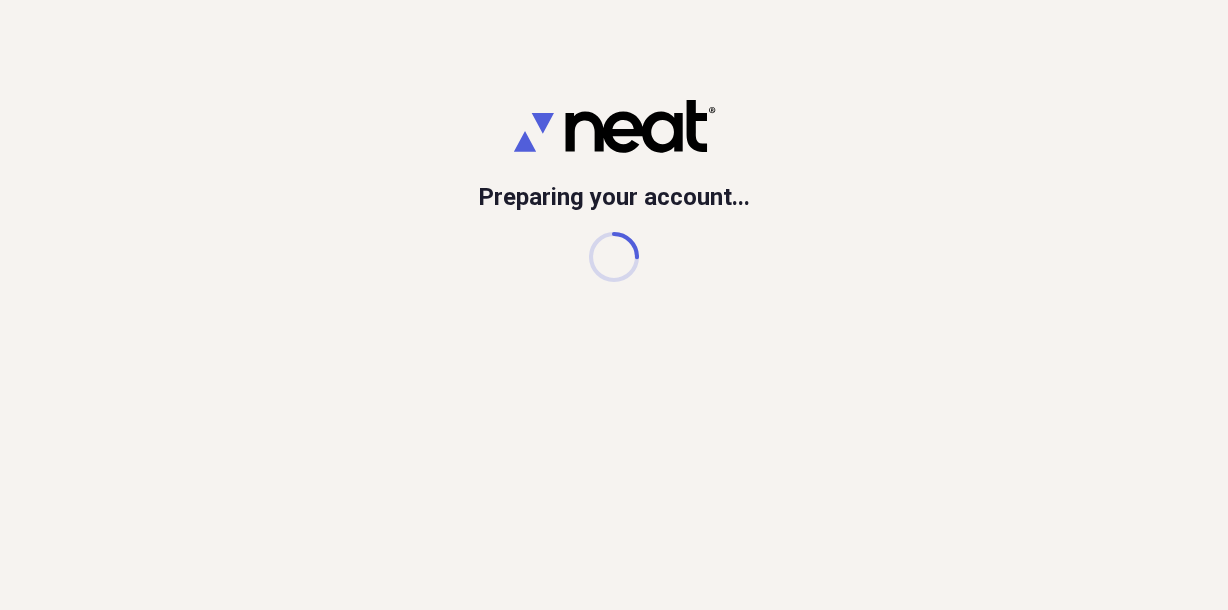 scroll, scrollTop: 0, scrollLeft: 0, axis: both 